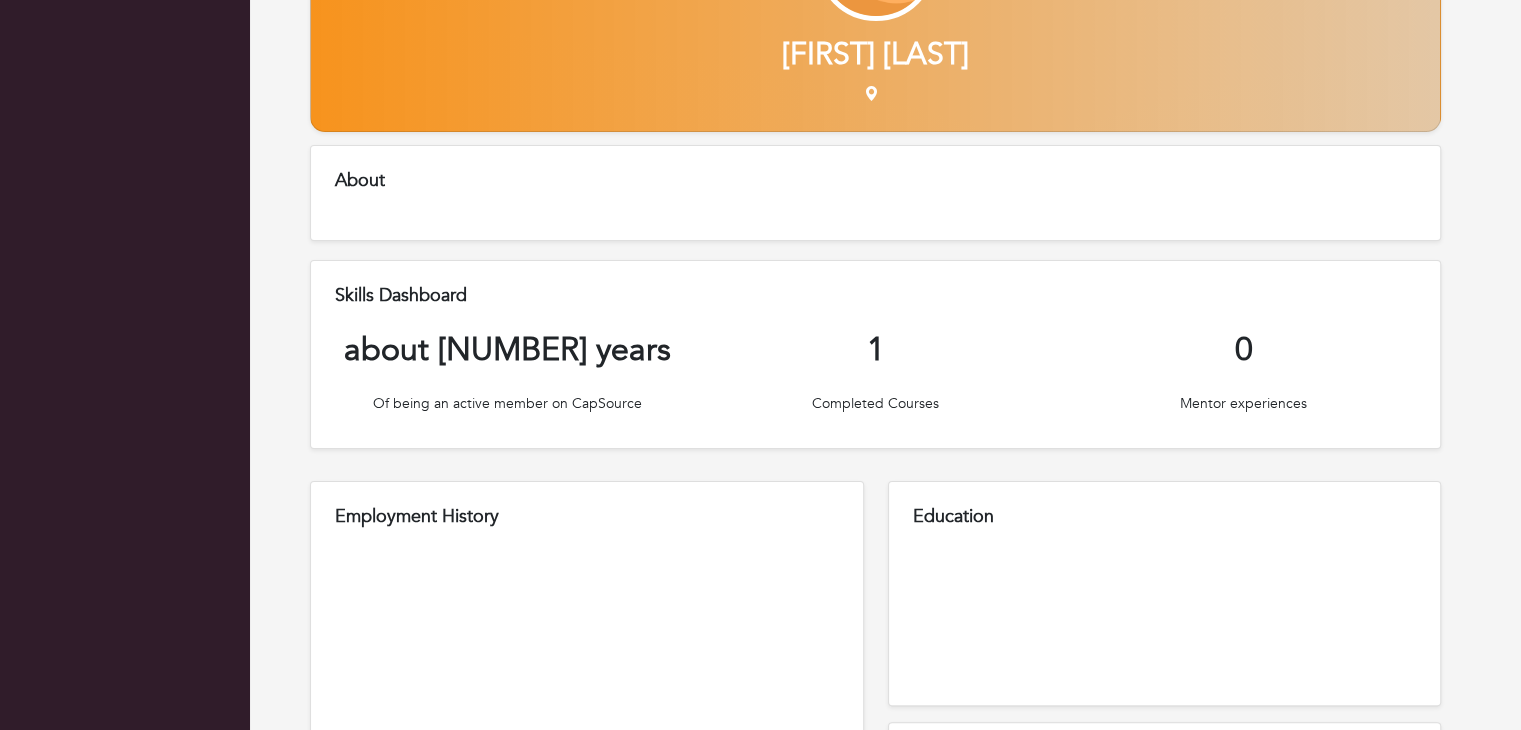 scroll, scrollTop: 0, scrollLeft: 0, axis: both 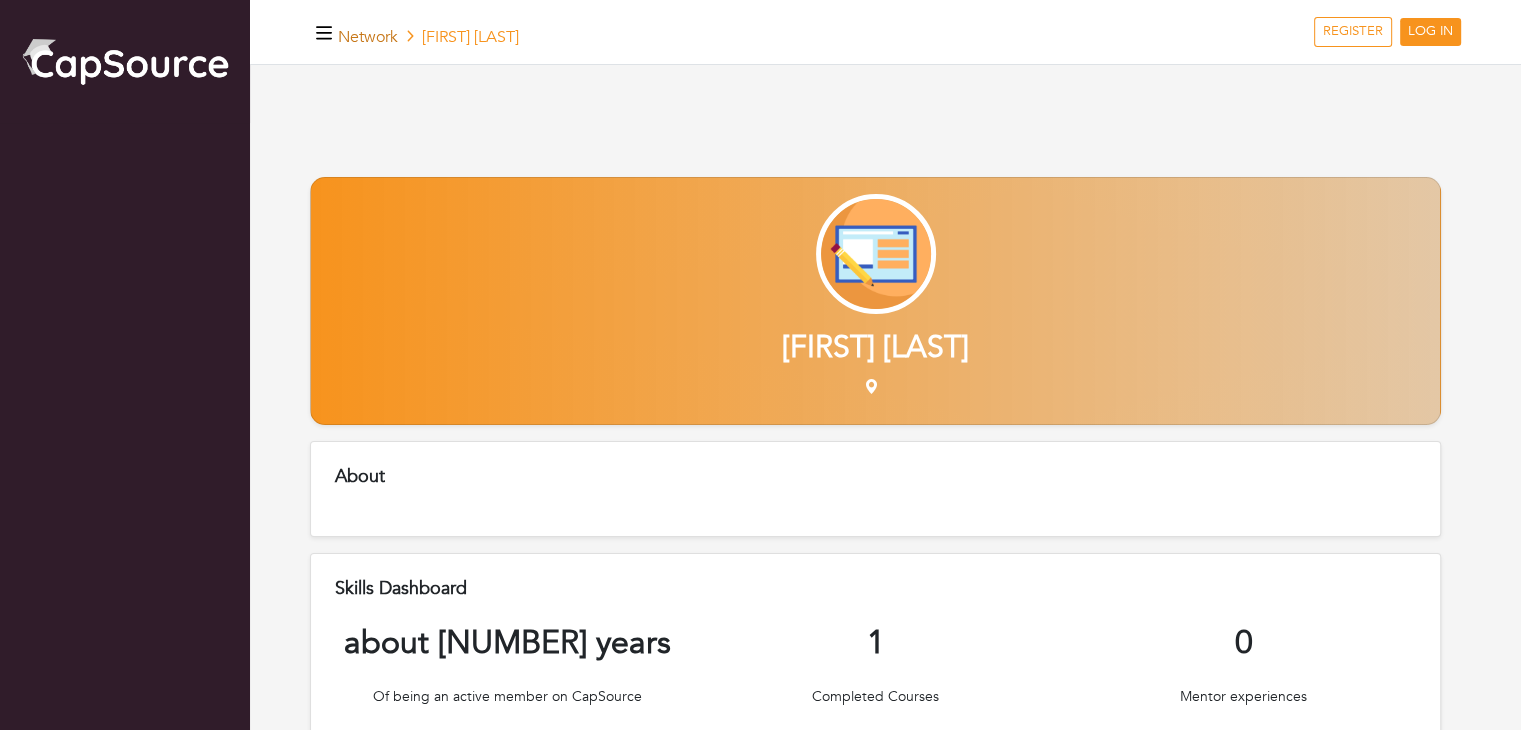 click on "Network" at bounding box center (368, 37) 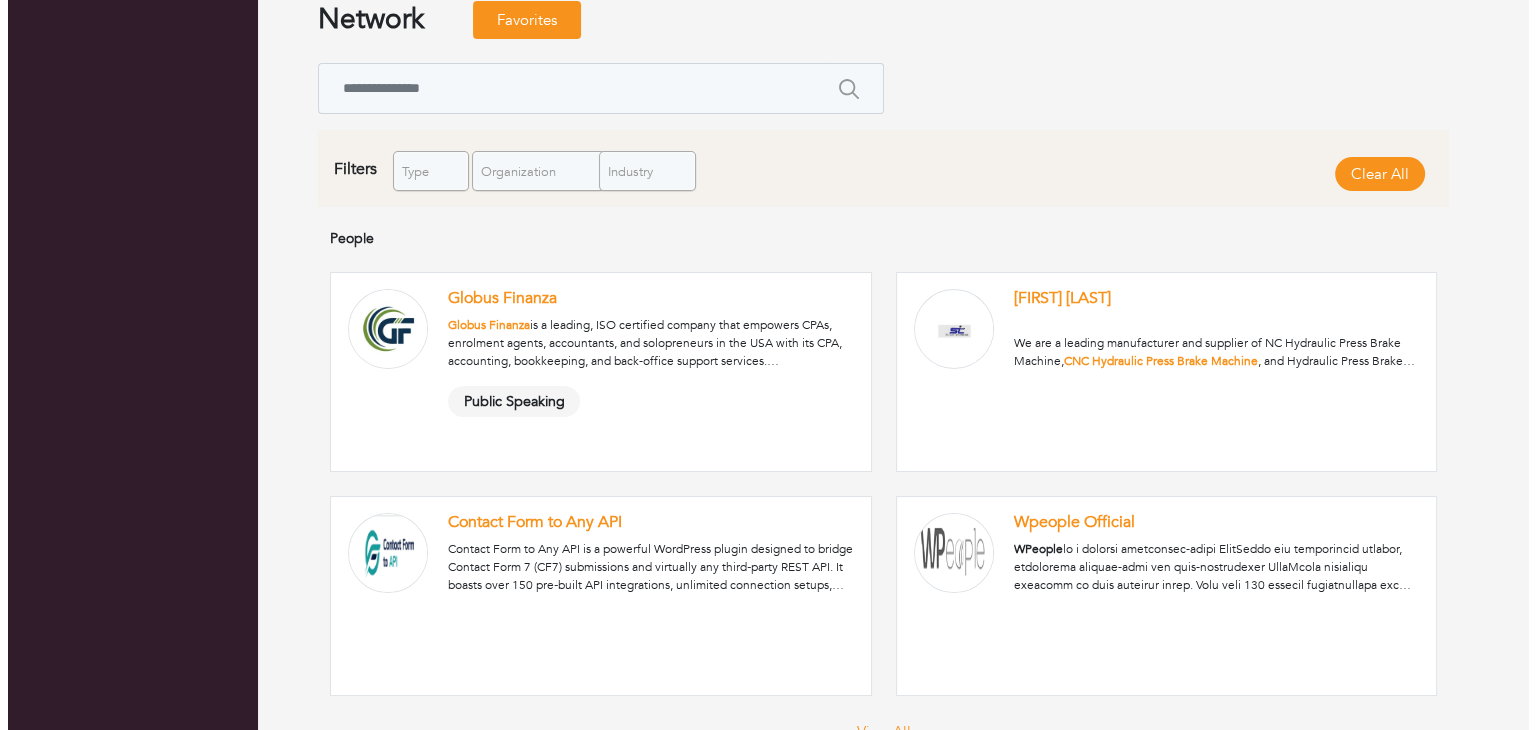 scroll, scrollTop: 0, scrollLeft: 0, axis: both 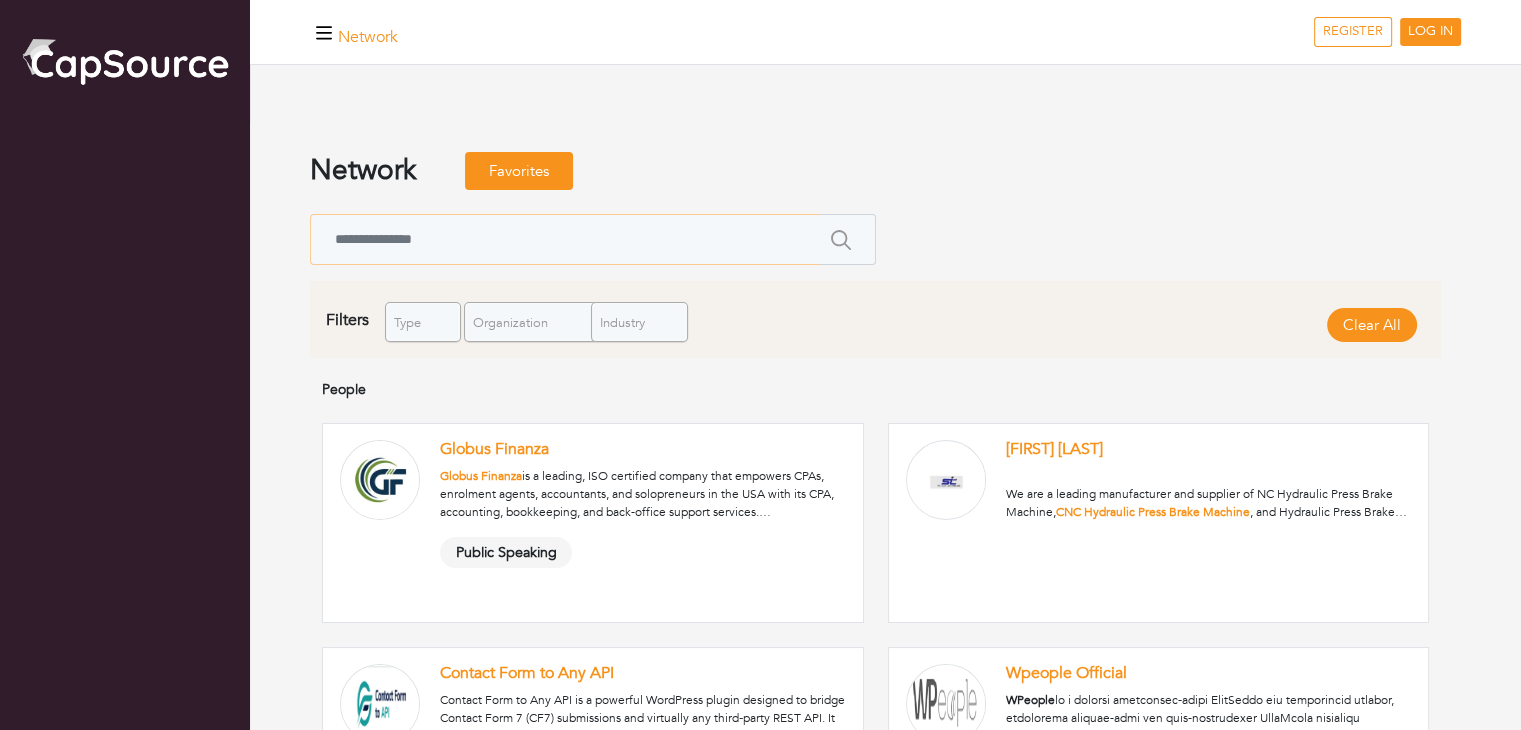 click at bounding box center (565, 239) 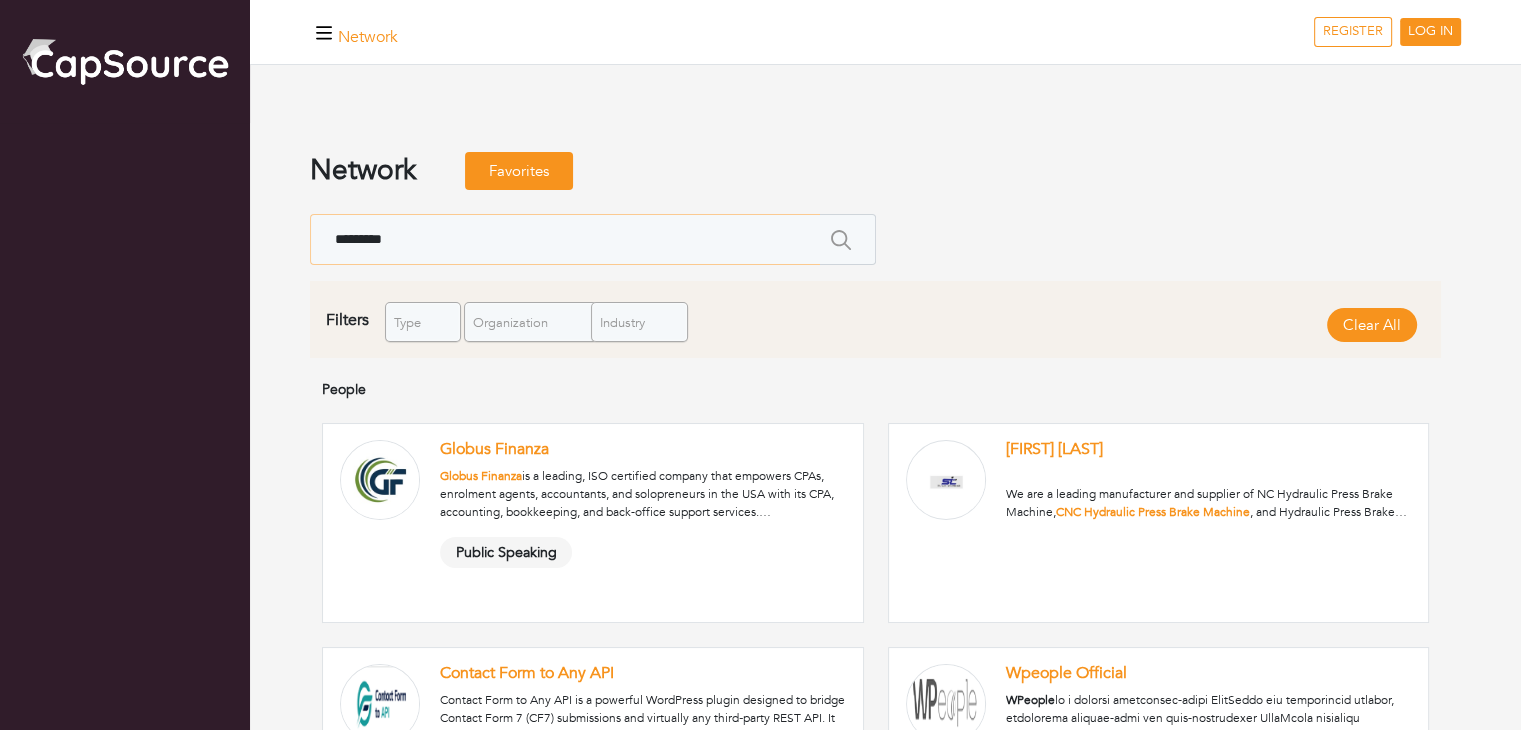 type on "*********" 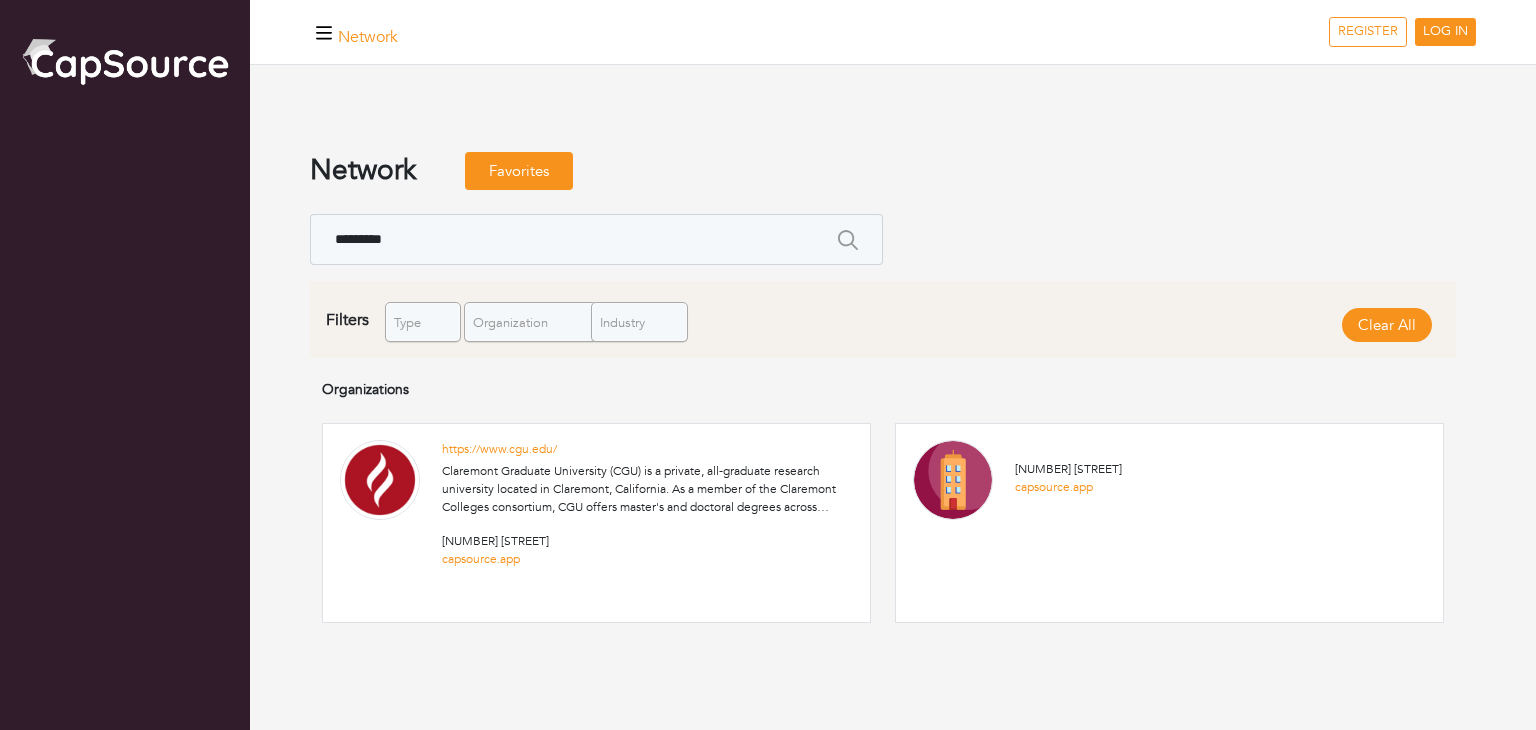 click at bounding box center (596, 523) 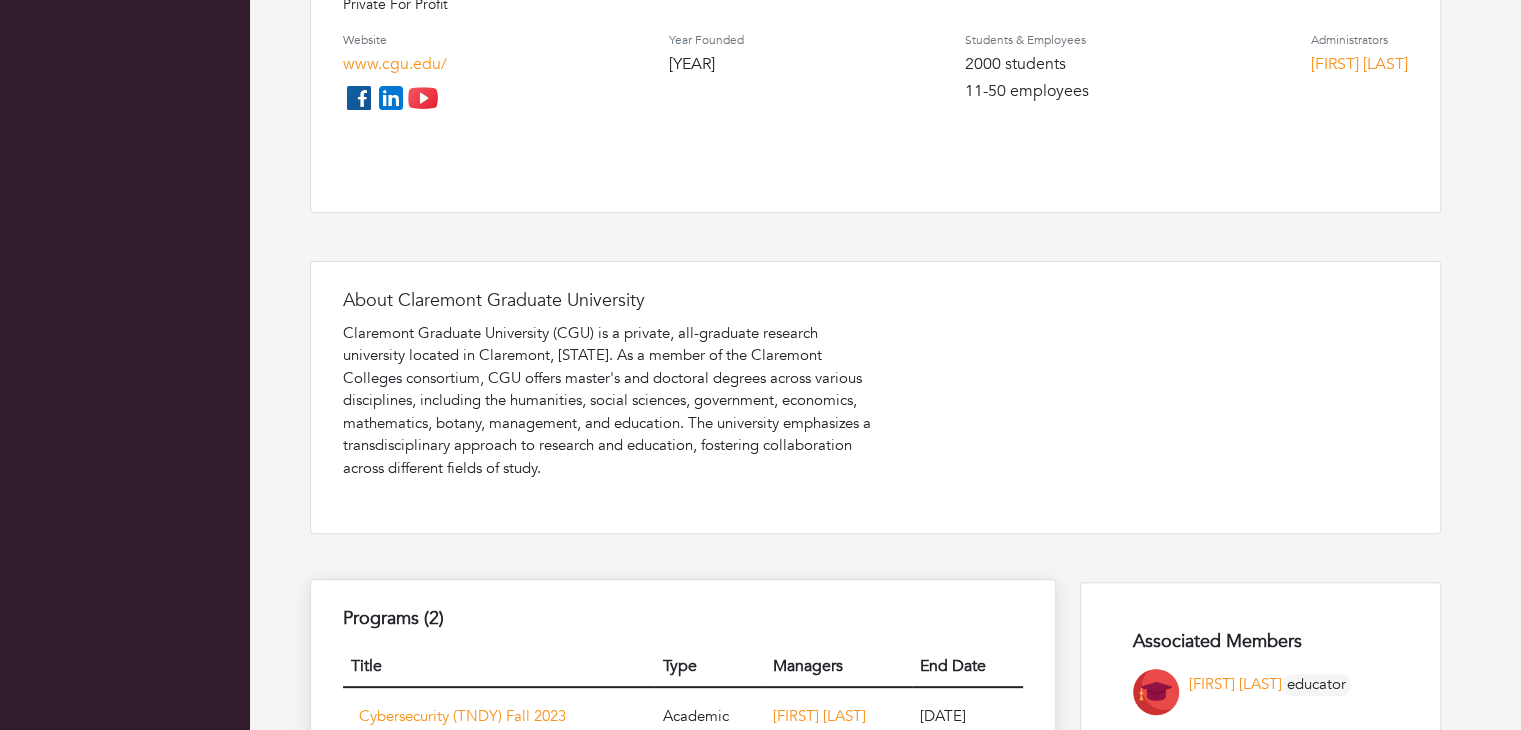 scroll, scrollTop: 1000, scrollLeft: 0, axis: vertical 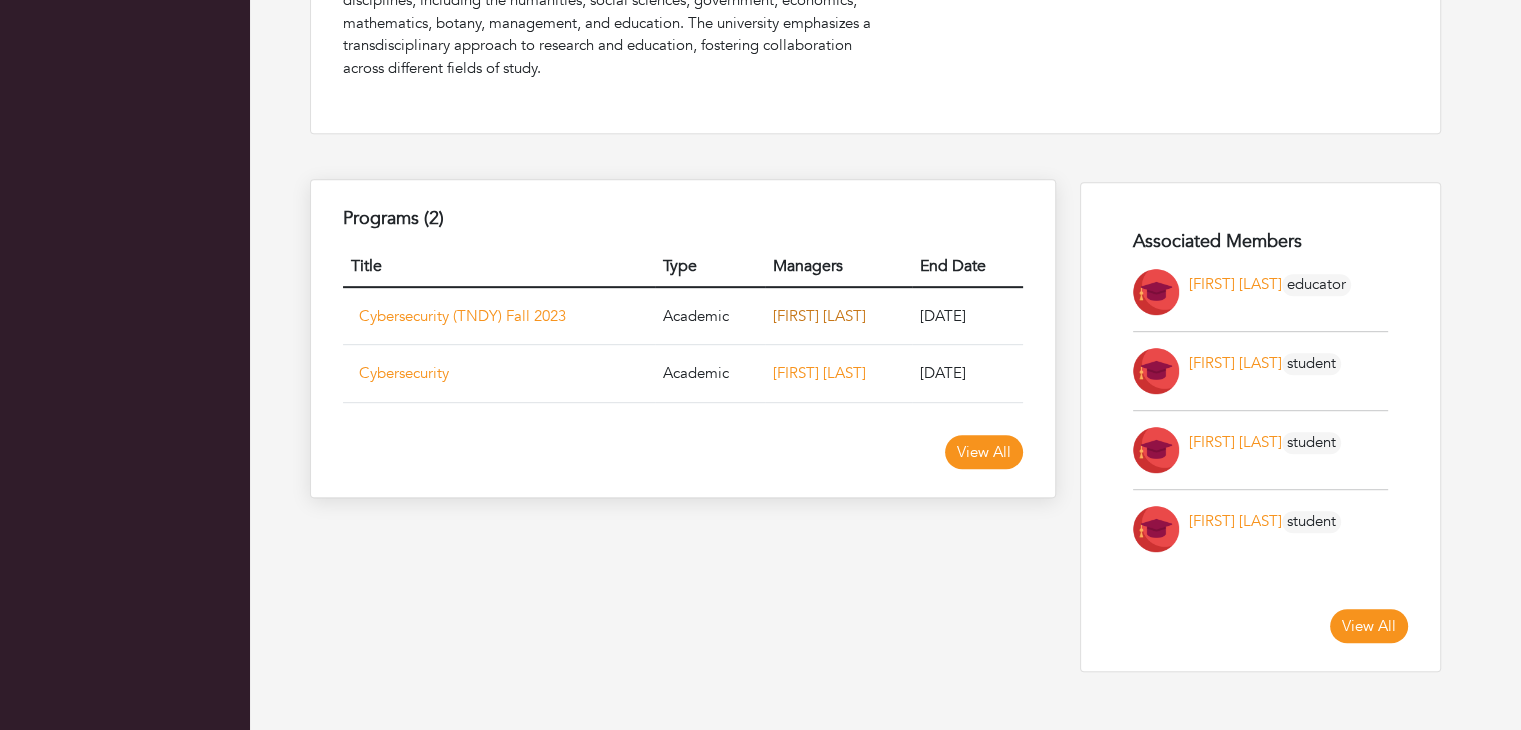 click on "[FIRST] [LAST]" at bounding box center (819, 316) 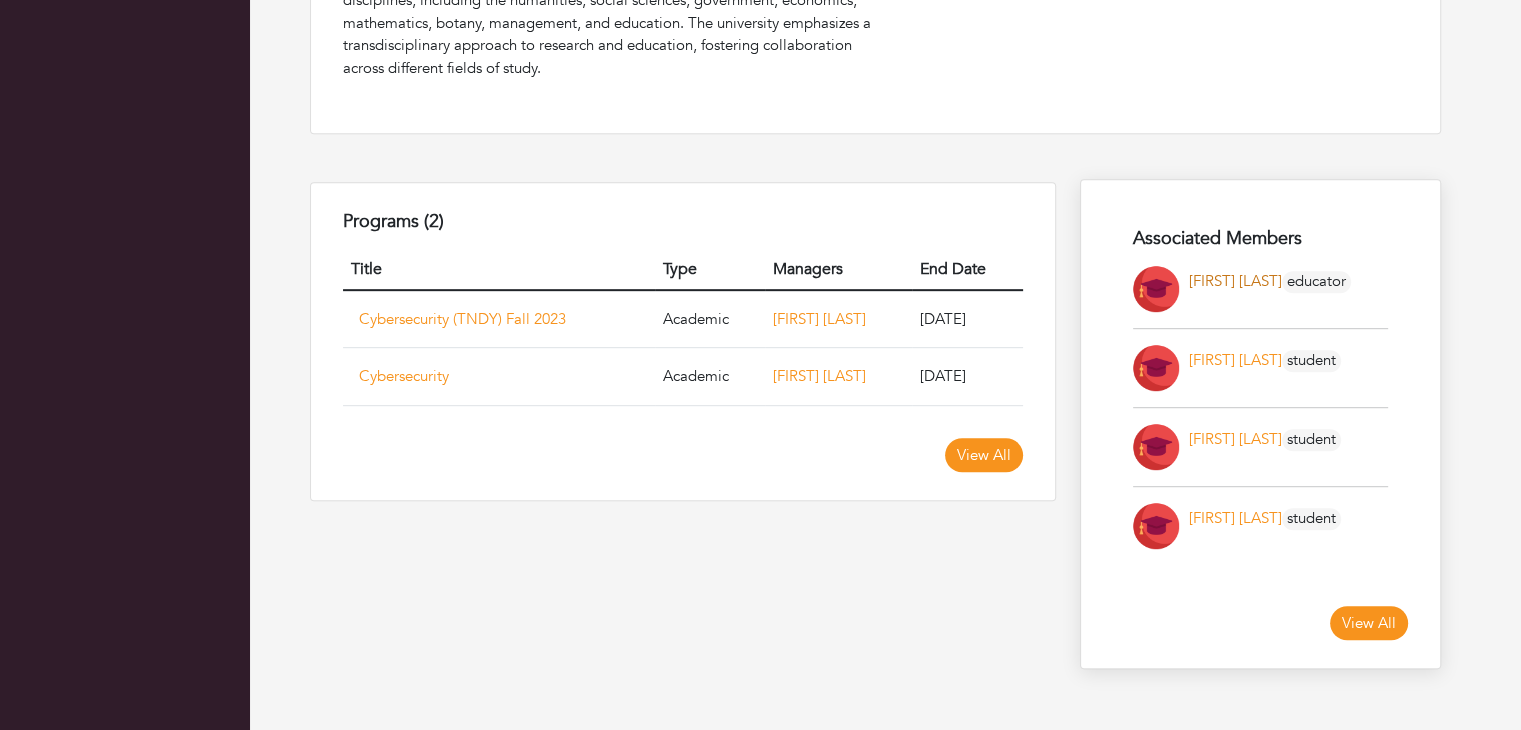 click on "[FIRST] [LAST]" at bounding box center (1235, 281) 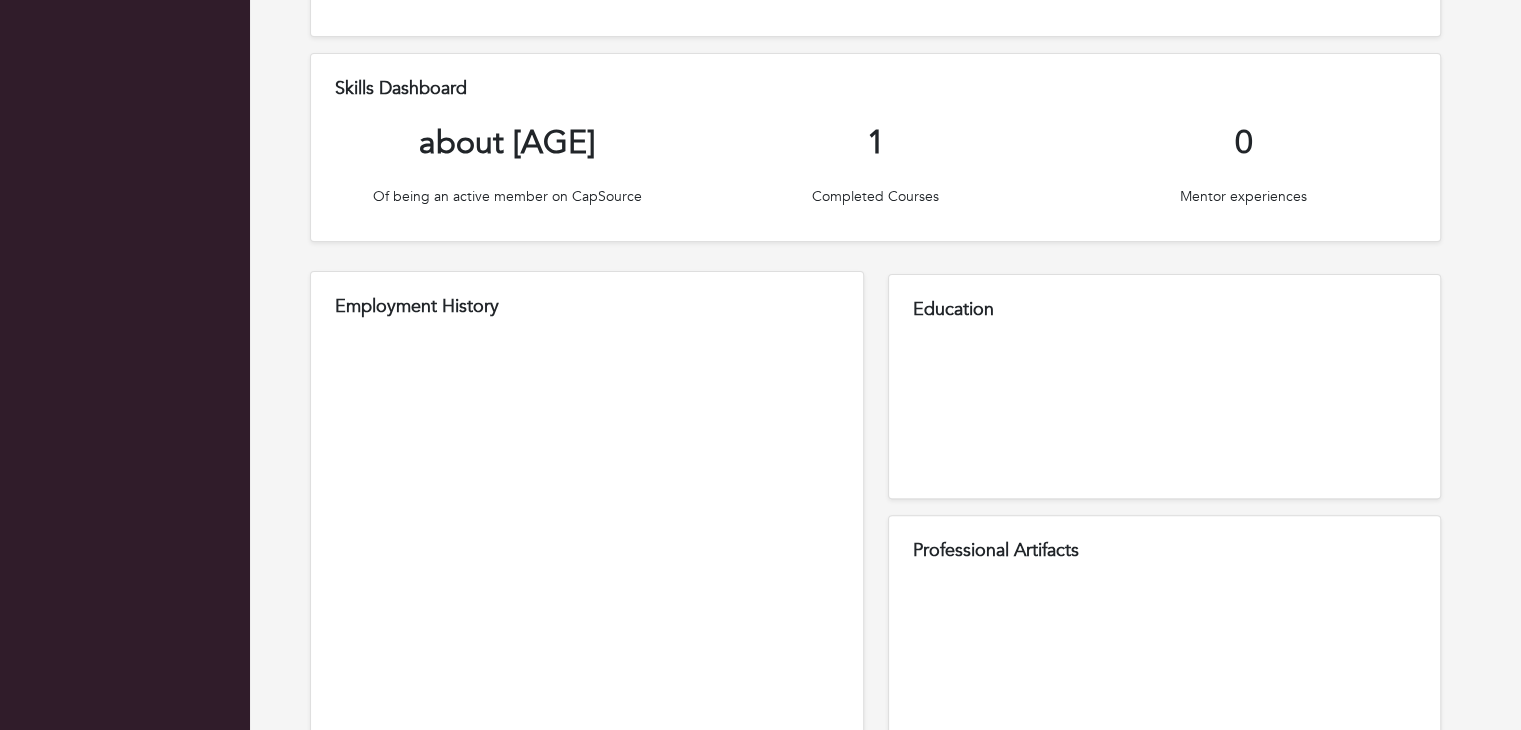 scroll, scrollTop: 900, scrollLeft: 0, axis: vertical 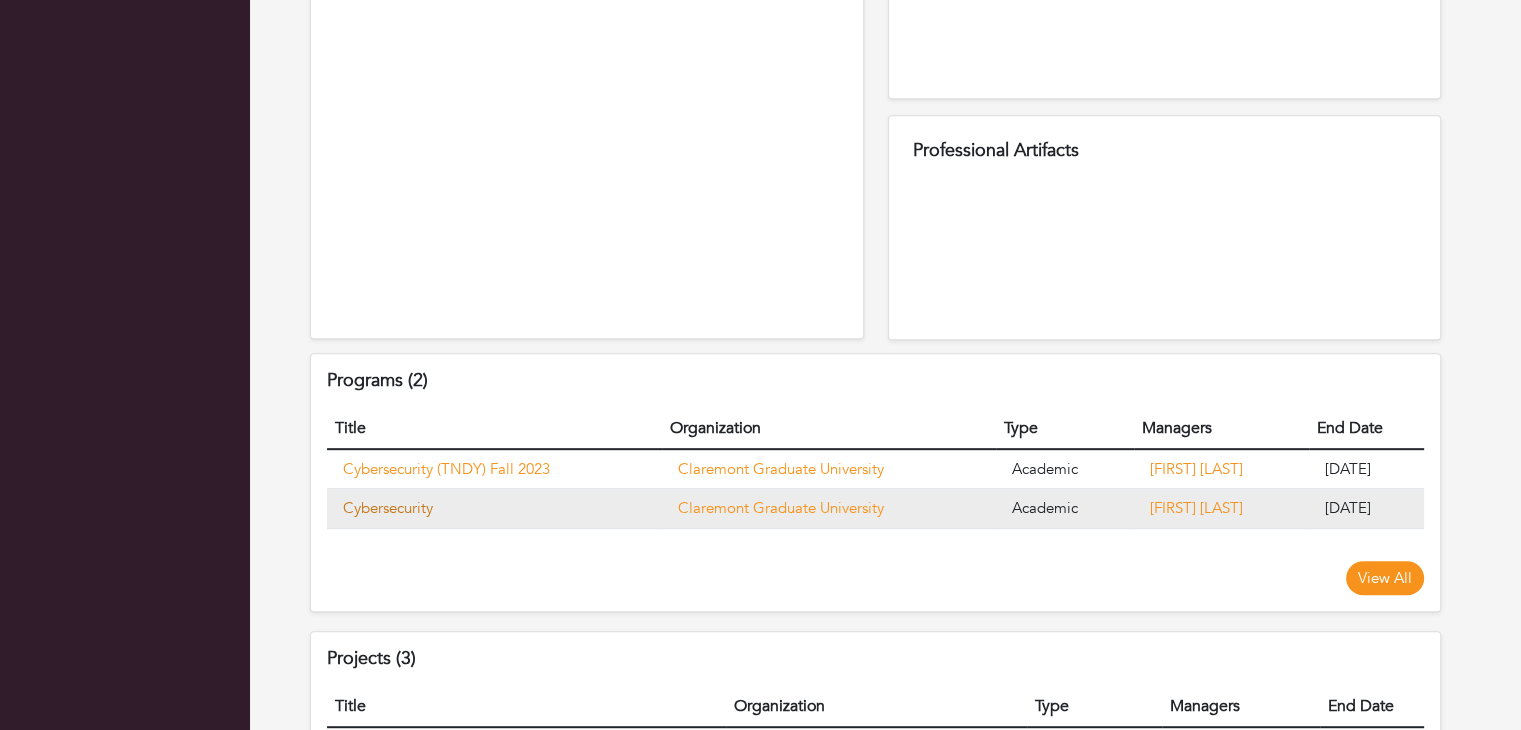 click on "Cybersecurity" at bounding box center [388, 508] 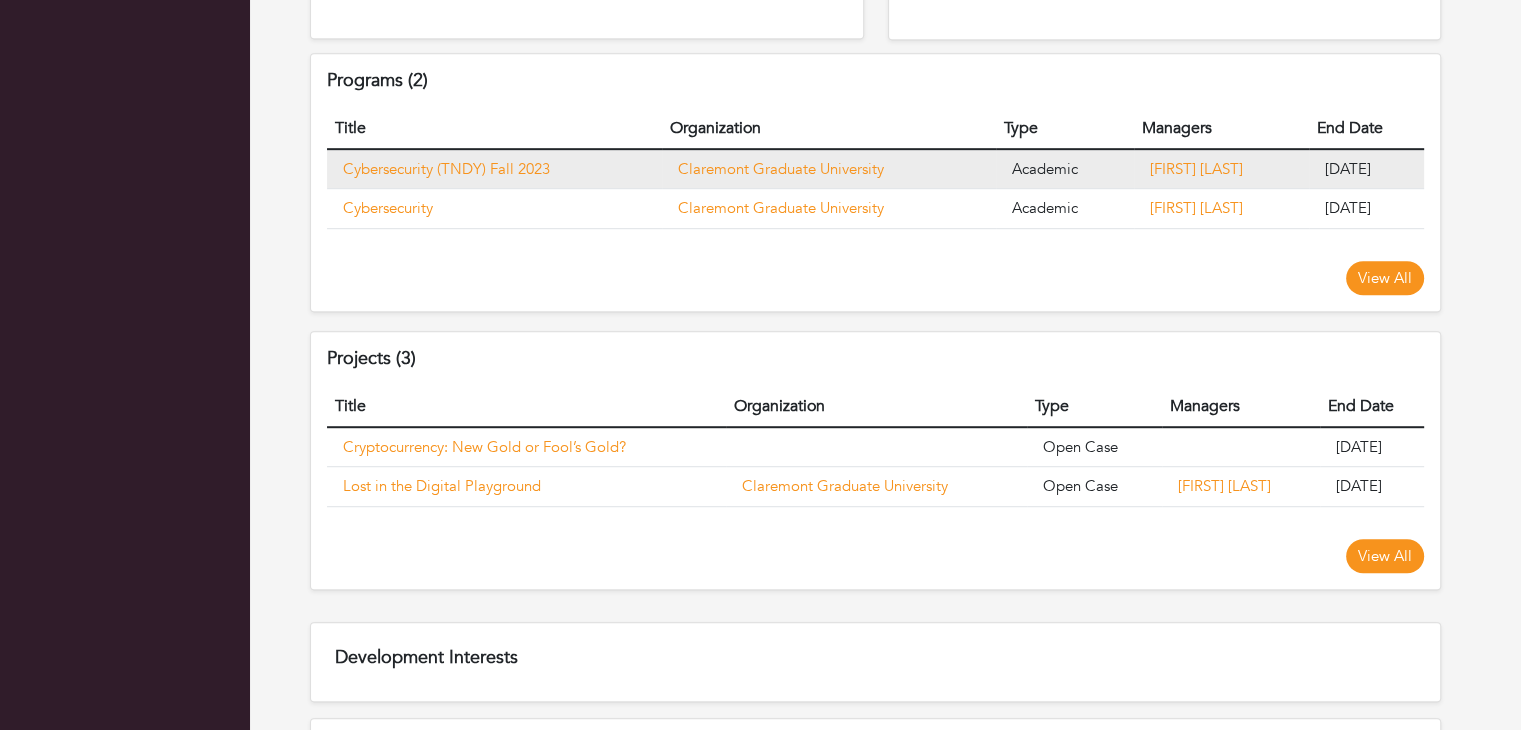 scroll, scrollTop: 1393, scrollLeft: 0, axis: vertical 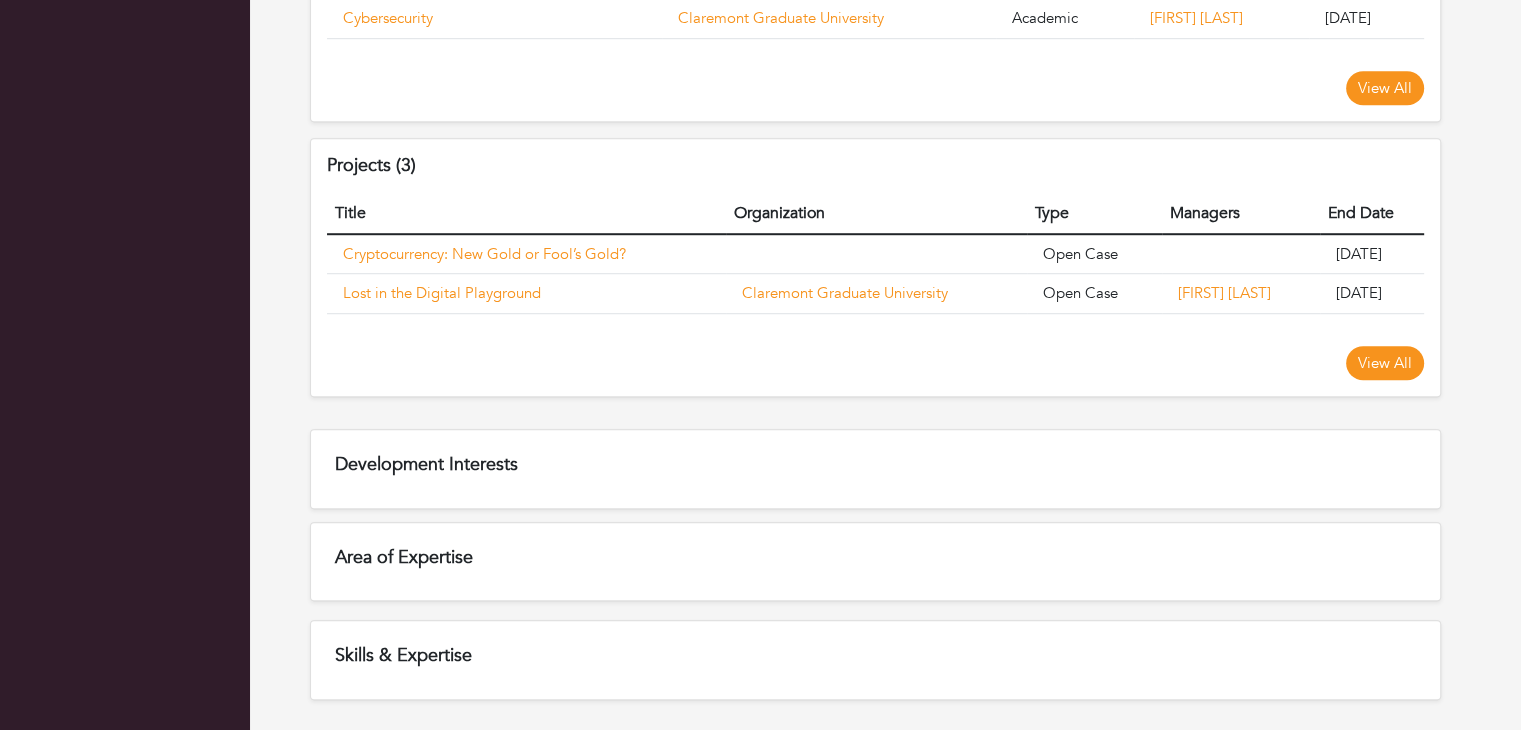 click on "Area of Expertise" at bounding box center (875, 558) 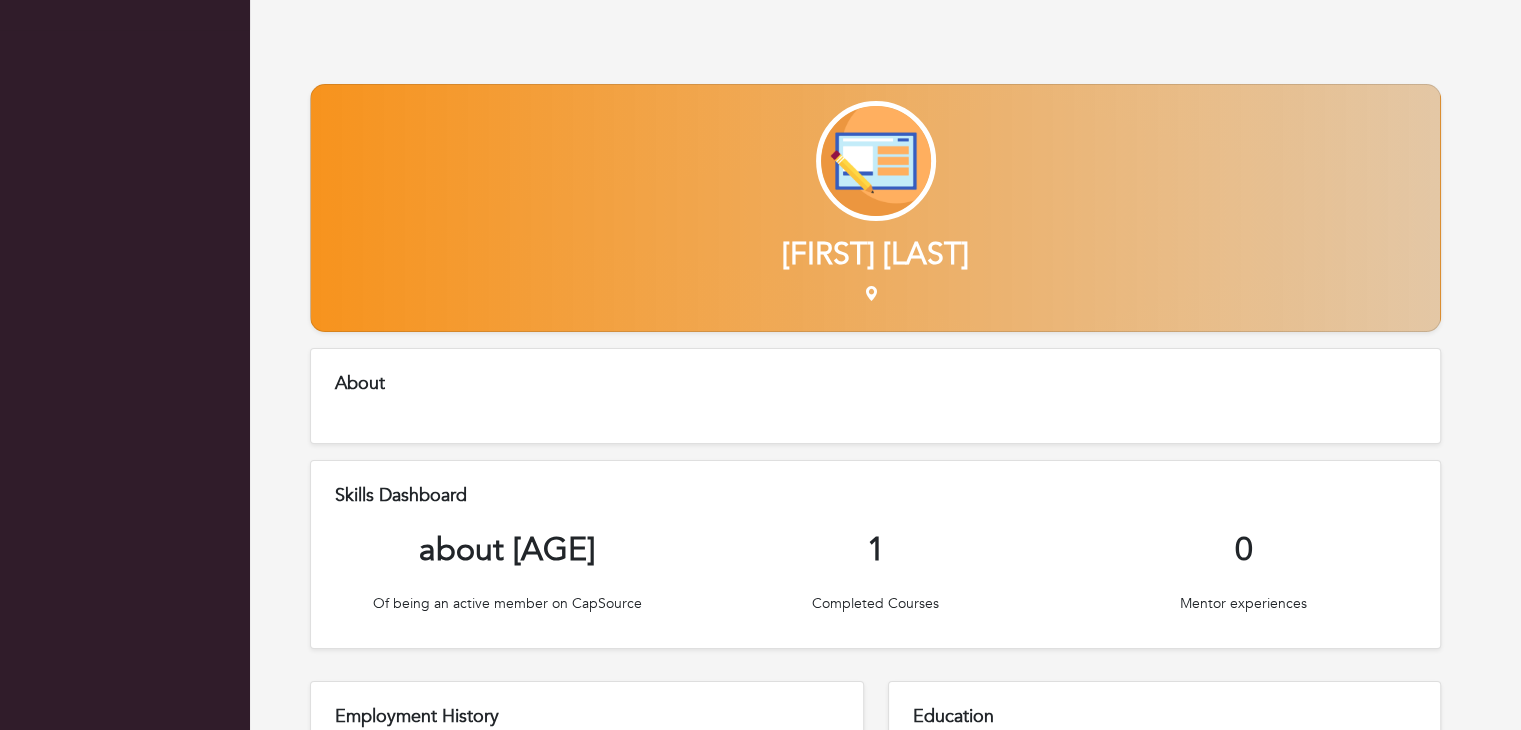 scroll, scrollTop: 0, scrollLeft: 0, axis: both 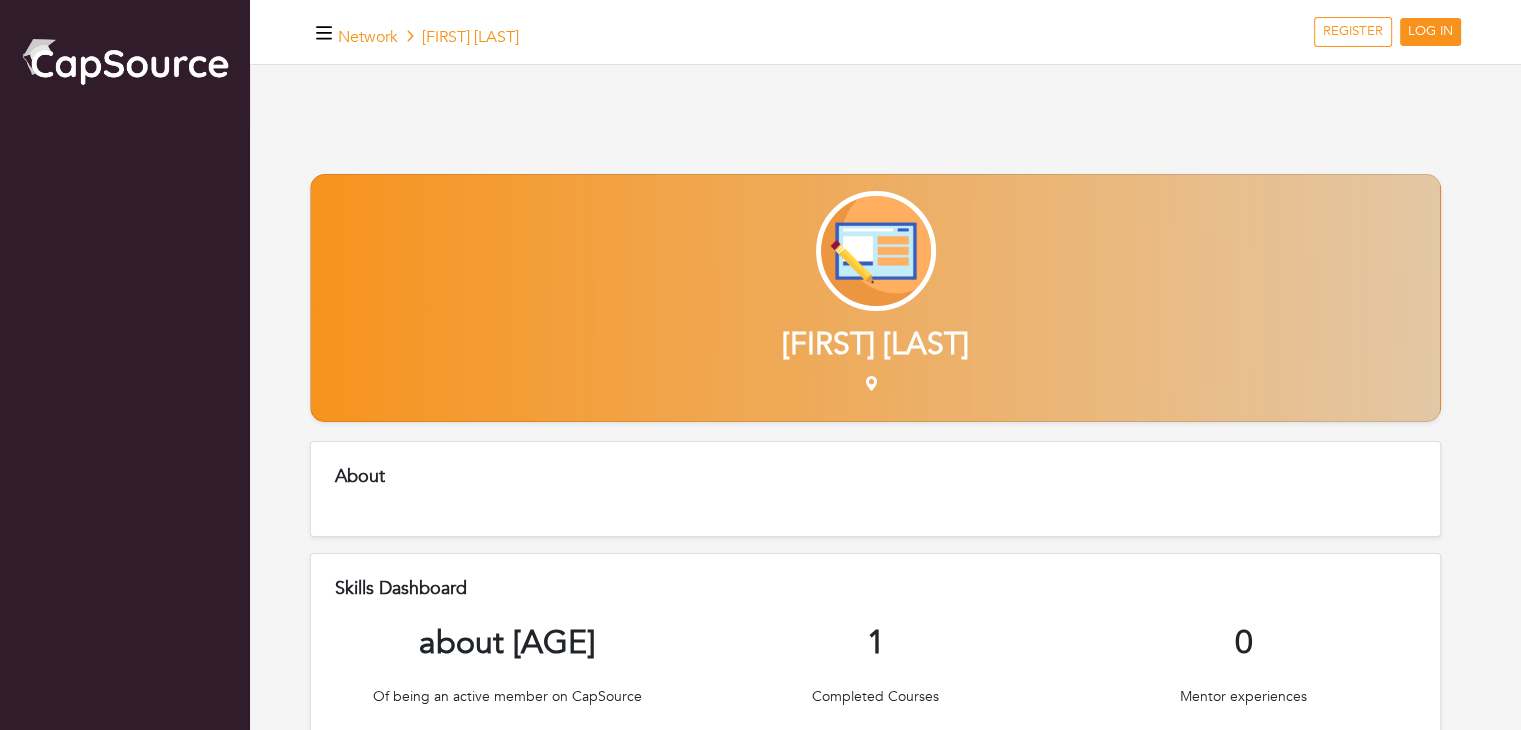 click at bounding box center [875, 259] 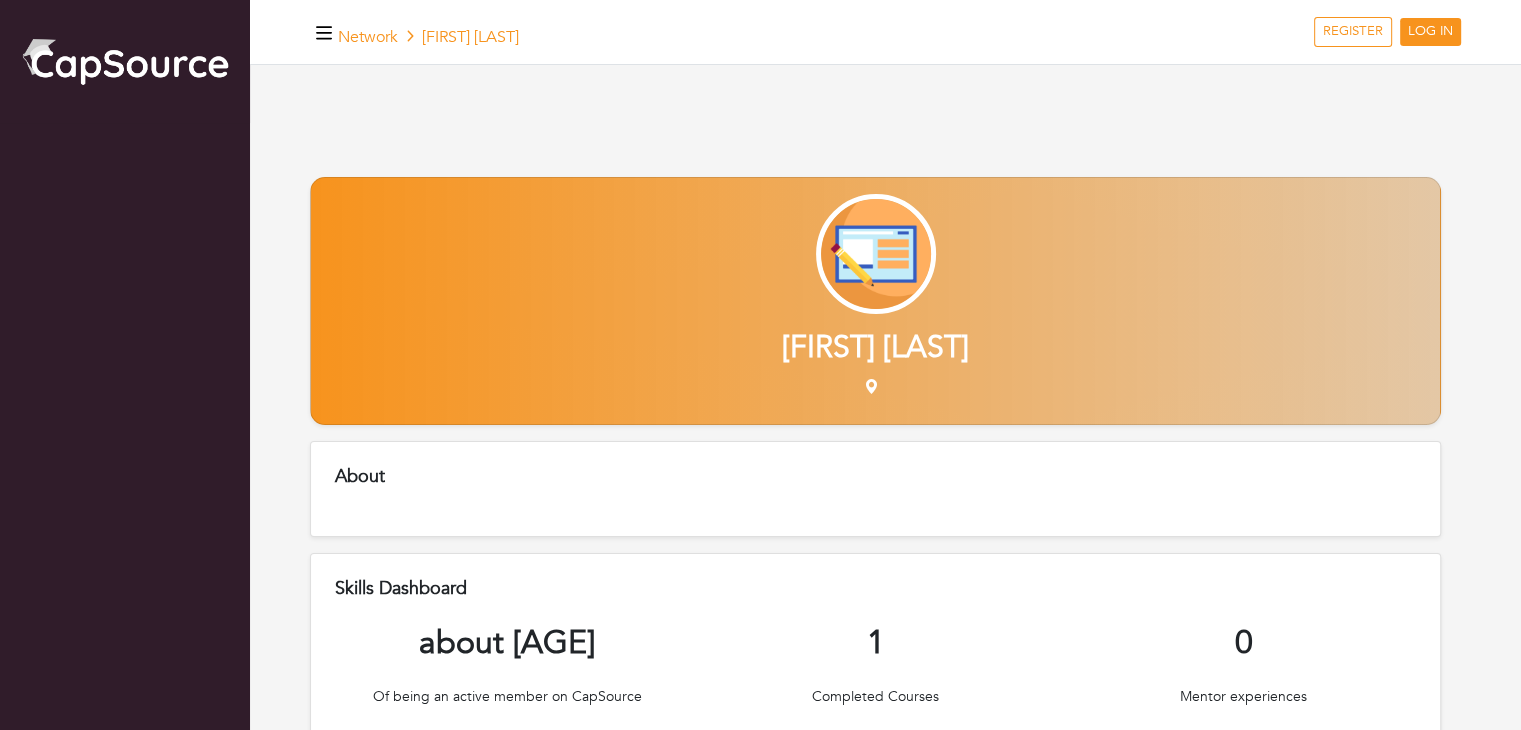 click on "Network Chinazunwa Uwaoma" at bounding box center (428, 37) 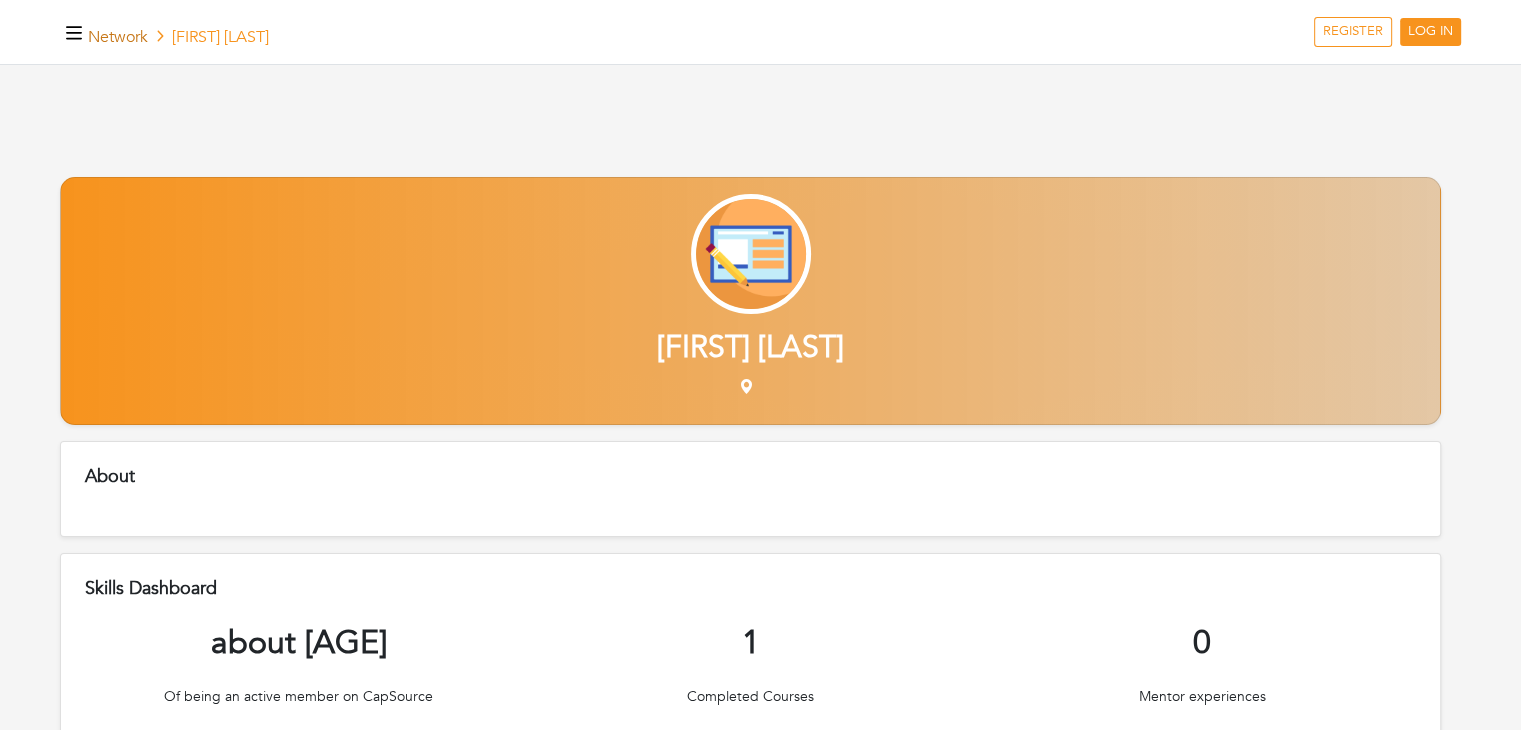 click on "Network" at bounding box center (118, 37) 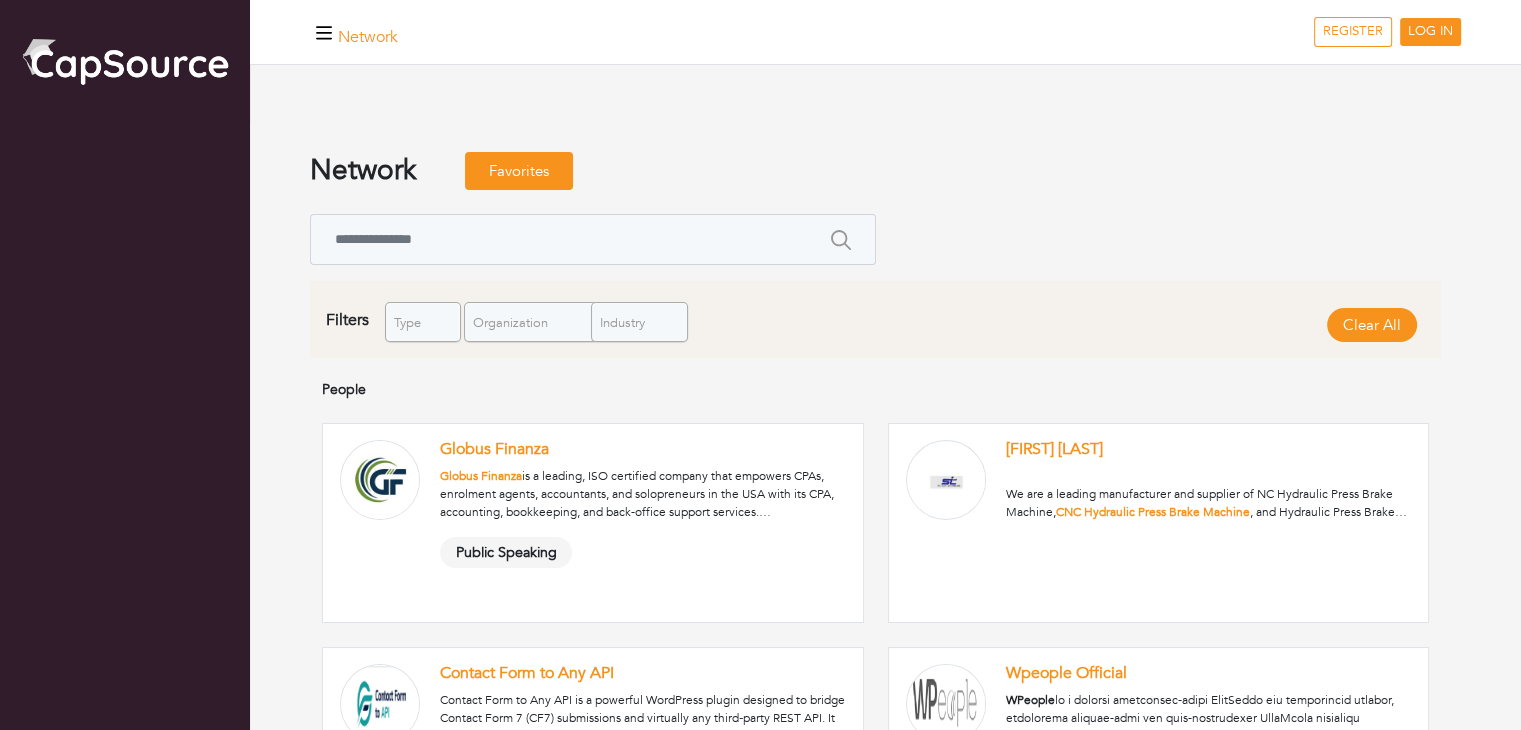 click at bounding box center [125, 61] 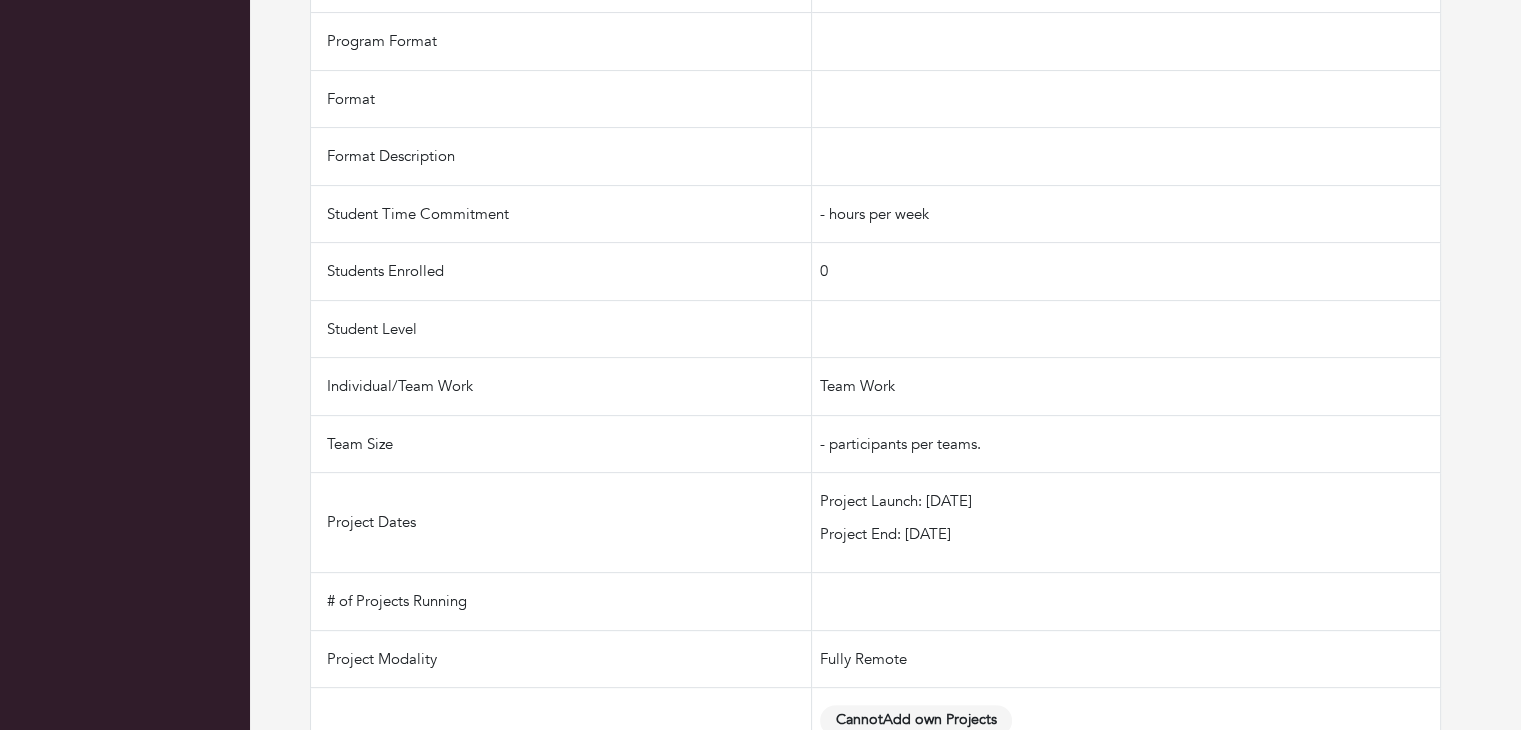 scroll, scrollTop: 0, scrollLeft: 0, axis: both 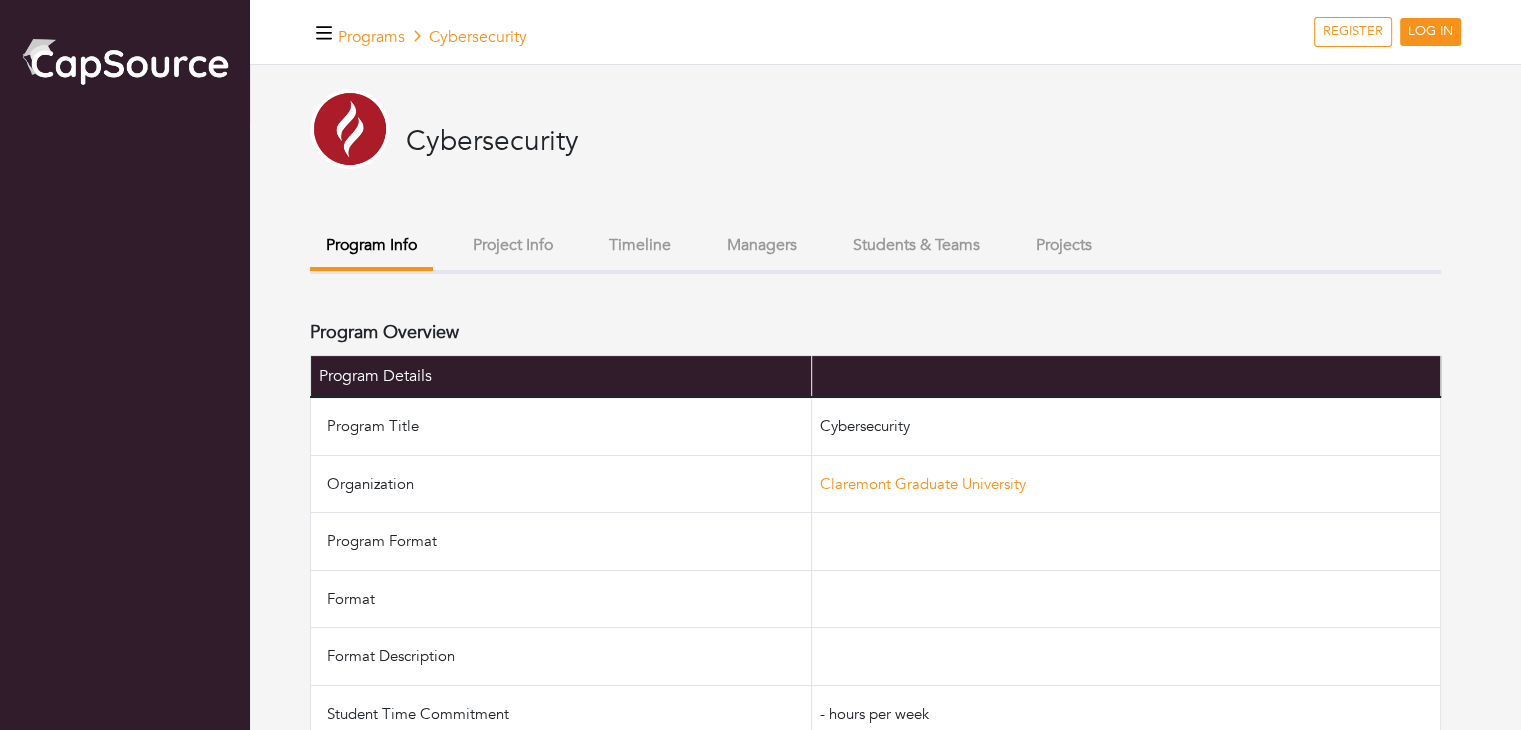 click on "Projects" at bounding box center (1064, 245) 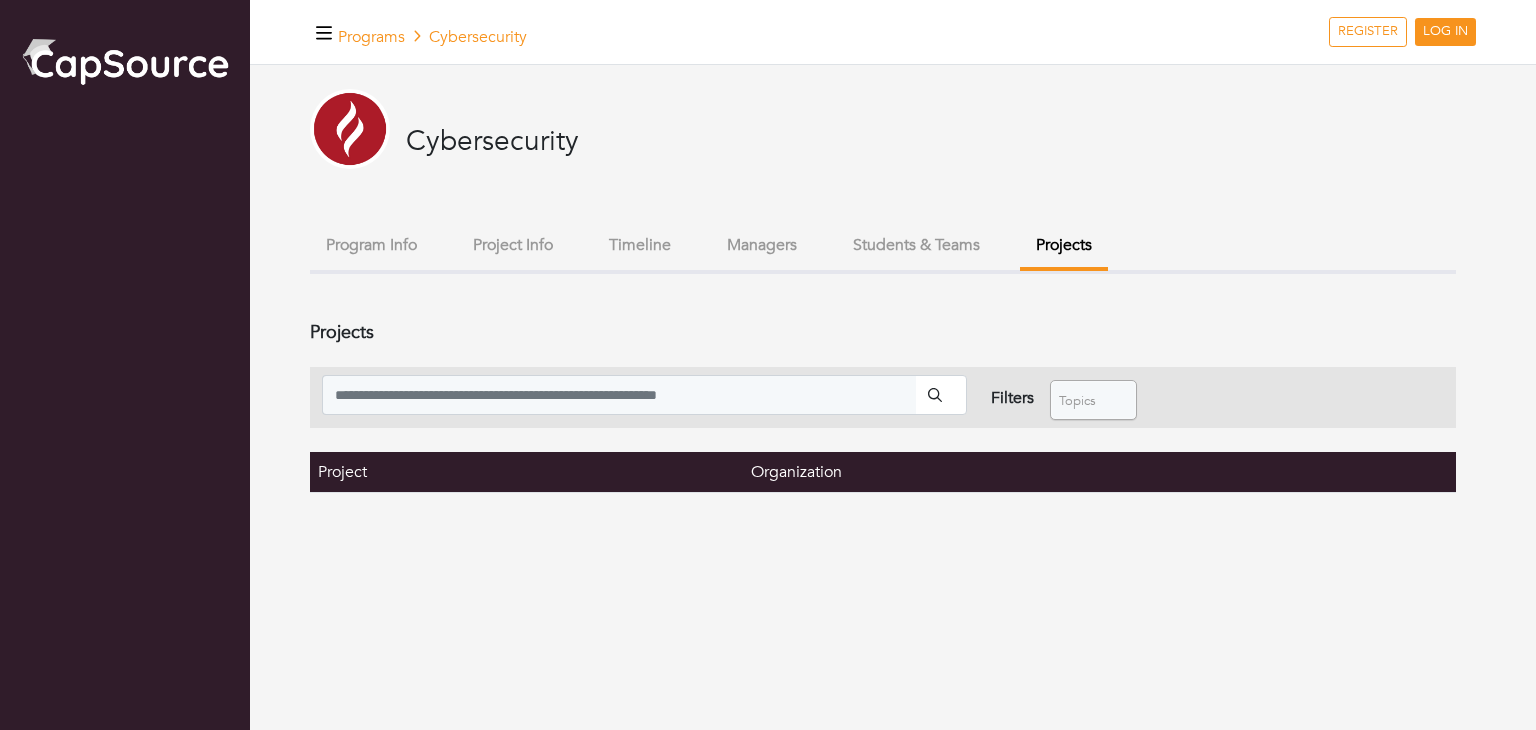 click on "Students & Teams" at bounding box center [916, 245] 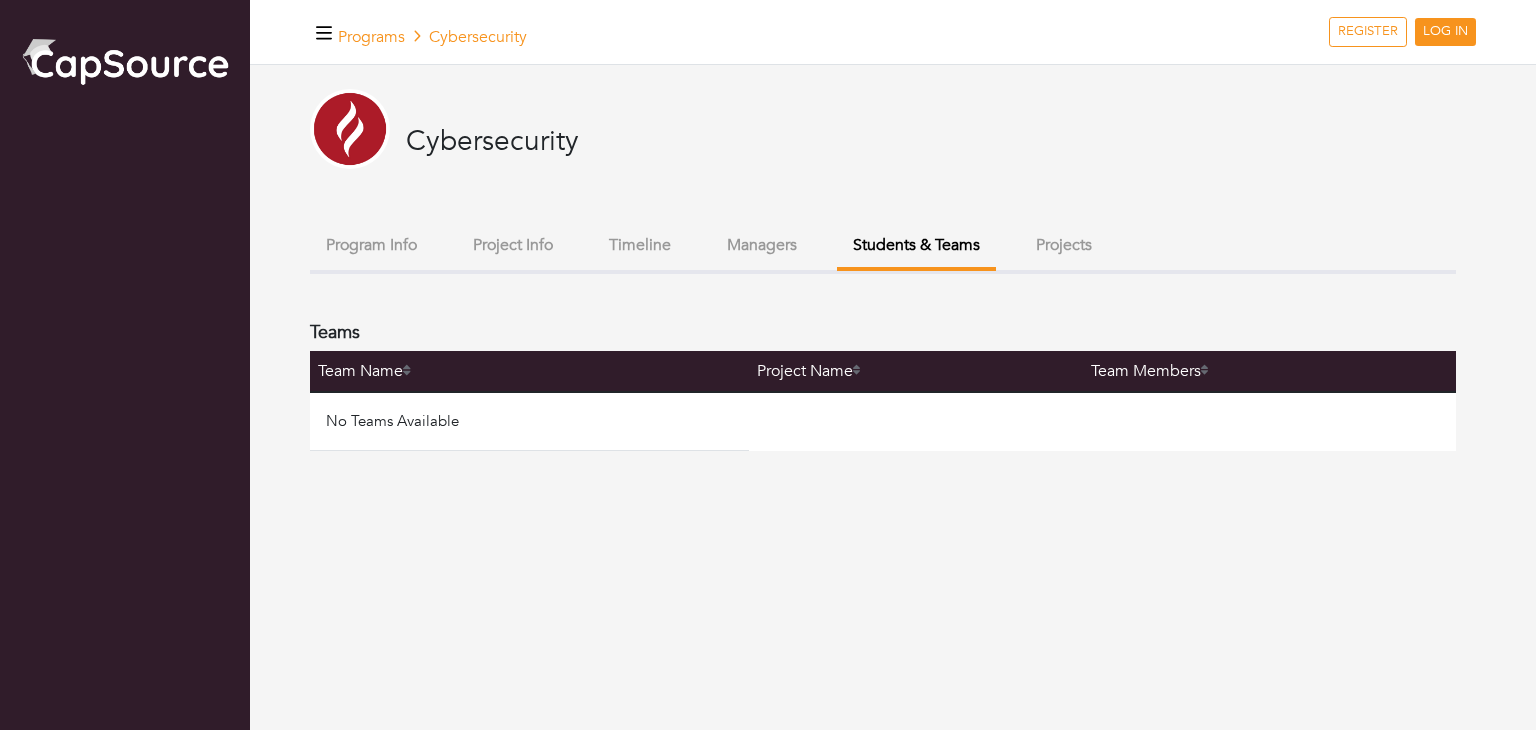 click on "Managers" at bounding box center [762, 245] 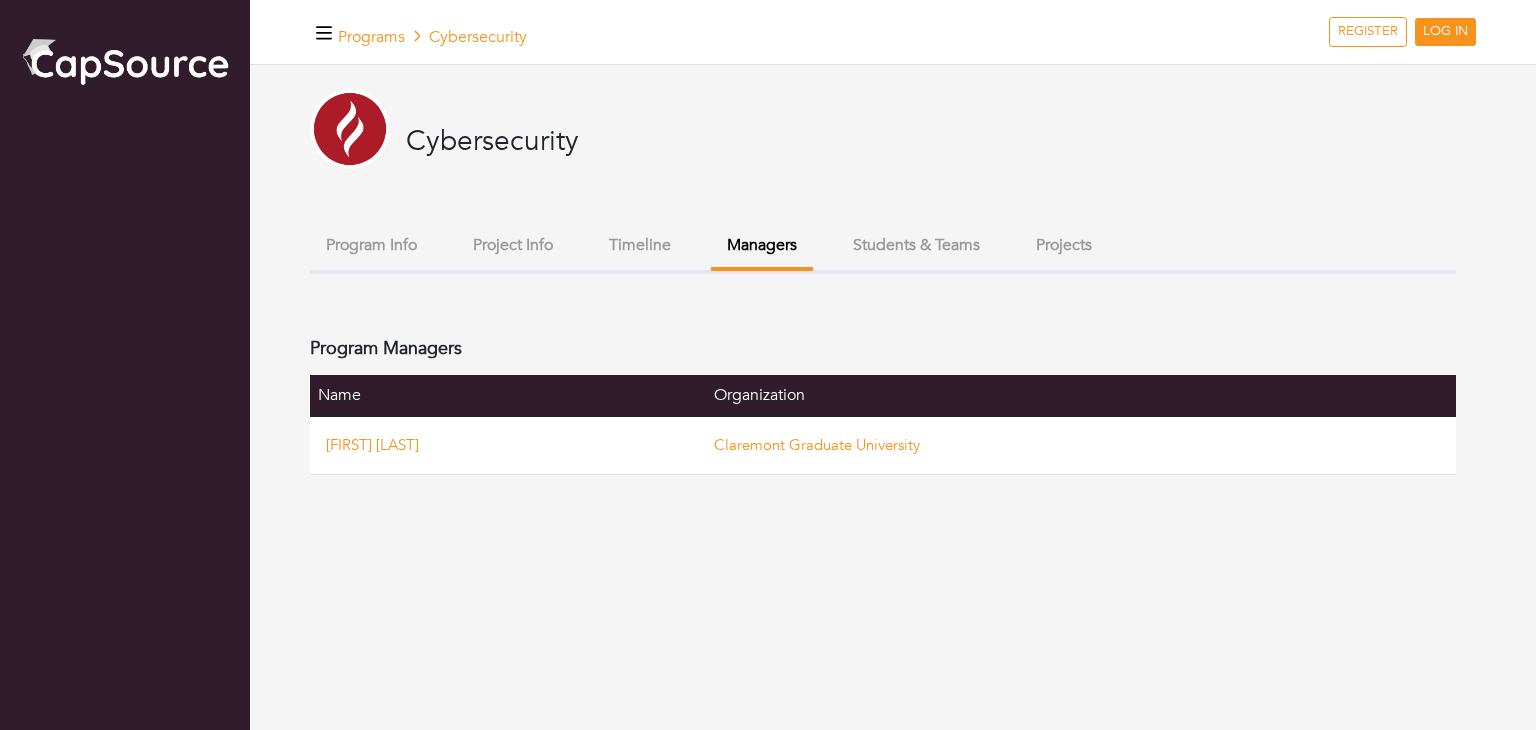 click on "Timeline" at bounding box center (640, 245) 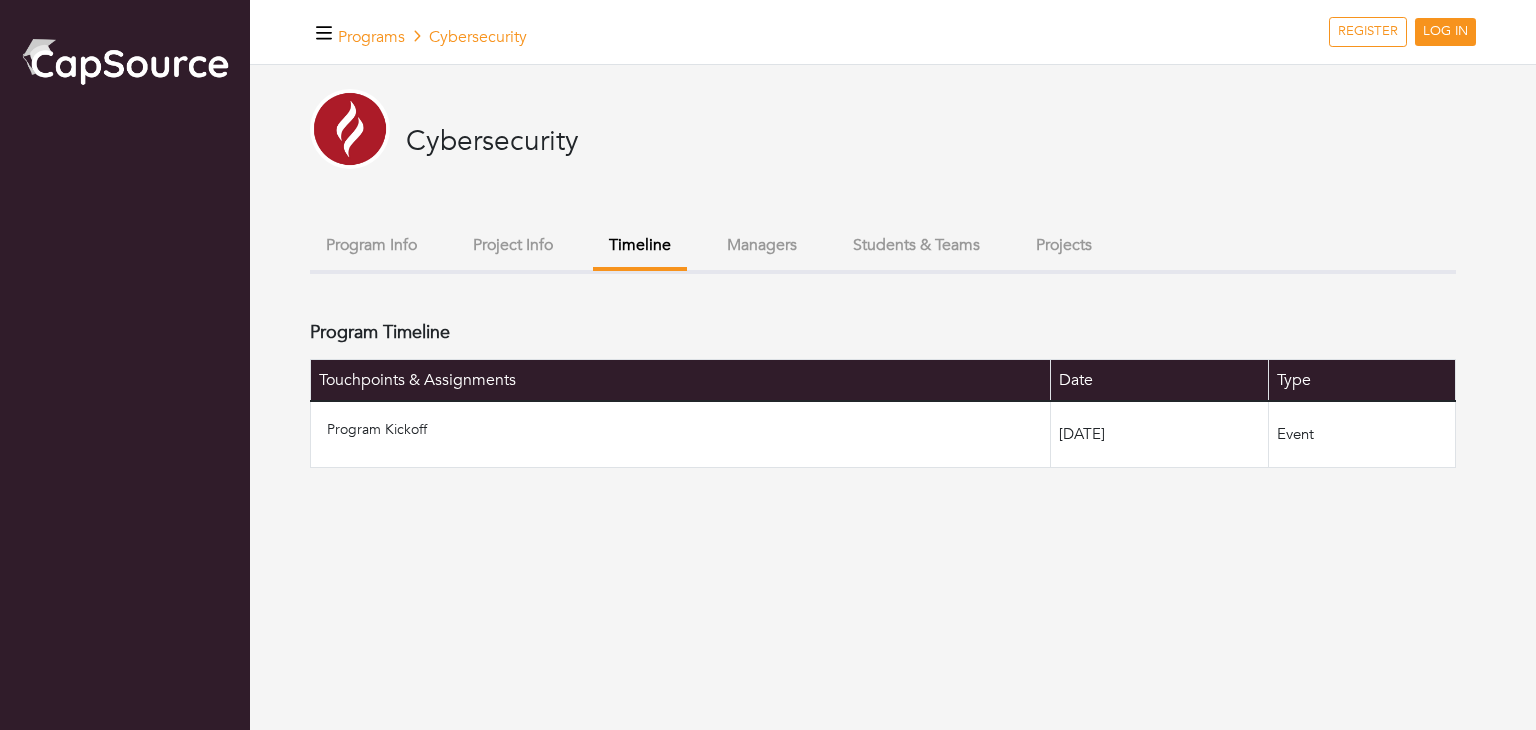 click on "Project Info" at bounding box center (513, 245) 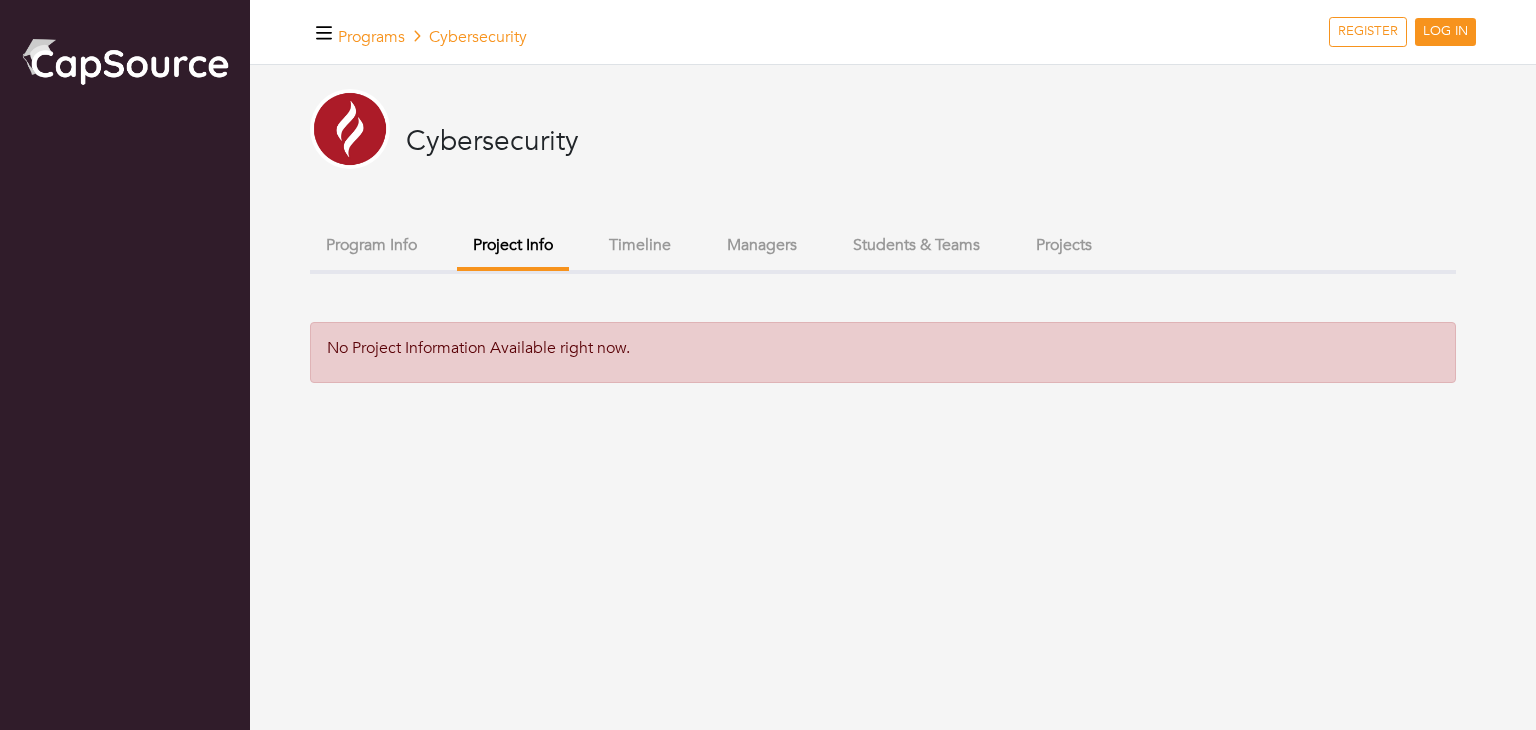 click on "Program Info" at bounding box center [371, 245] 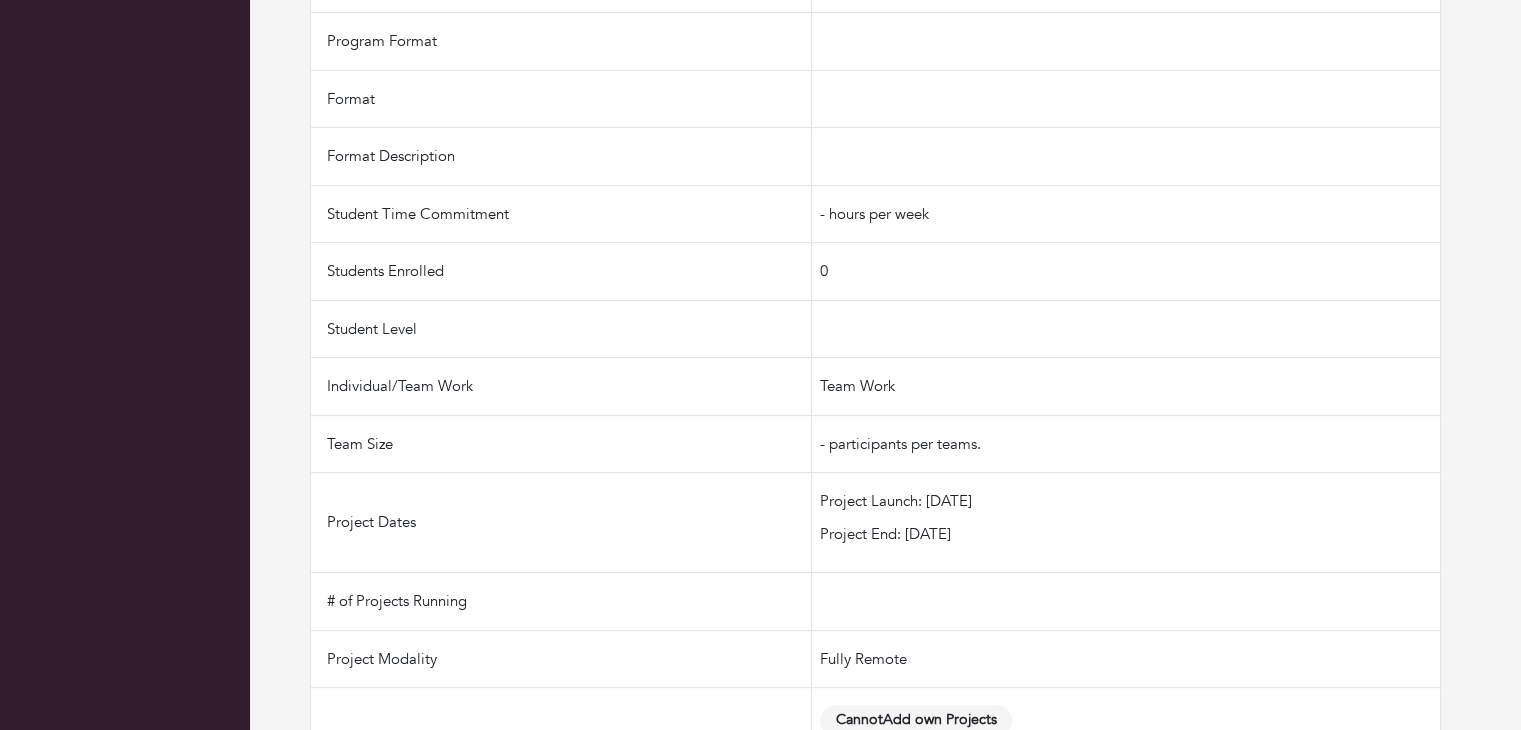 scroll, scrollTop: 0, scrollLeft: 0, axis: both 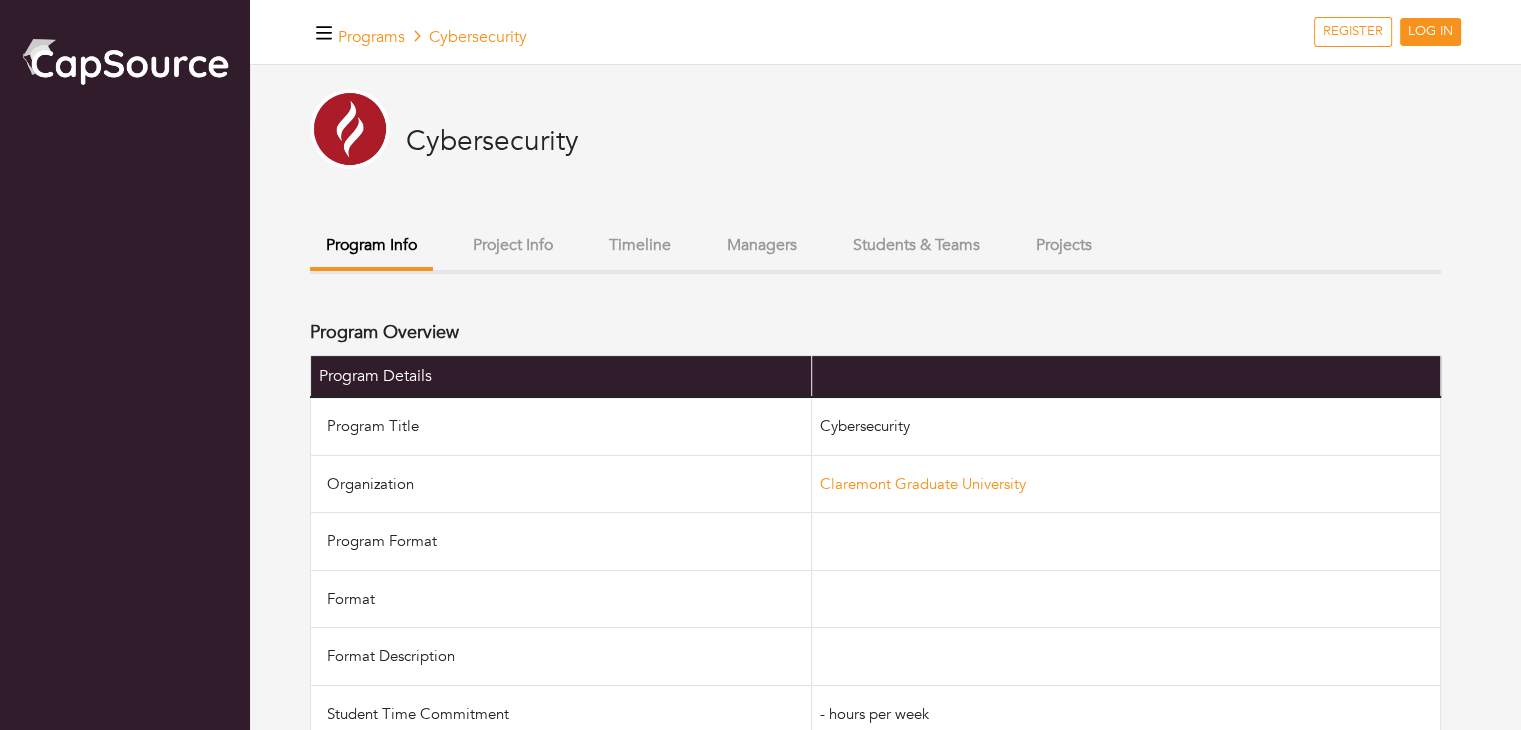click on "Cybersecurity" at bounding box center [875, 156] 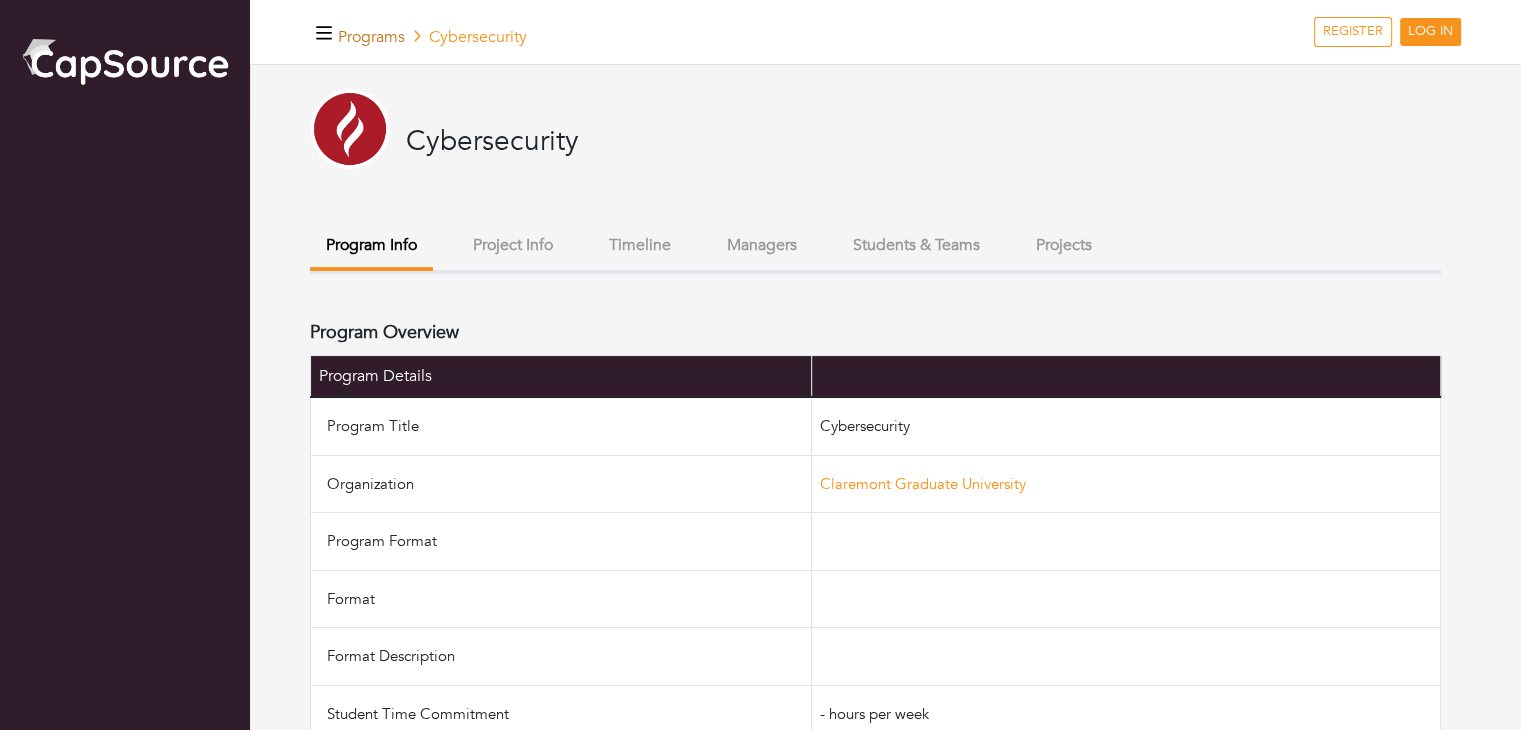 click on "Programs" at bounding box center [371, 37] 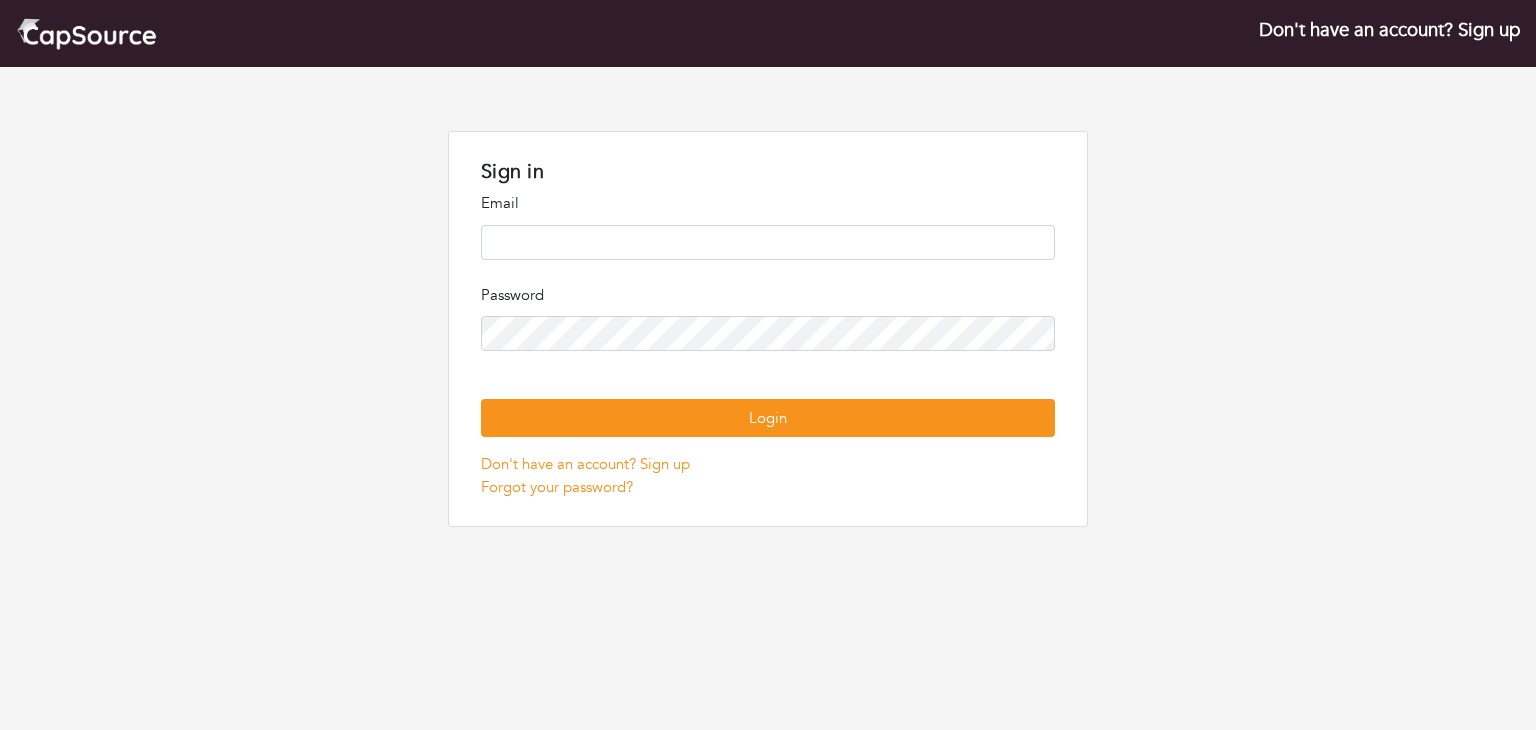 scroll, scrollTop: 0, scrollLeft: 0, axis: both 